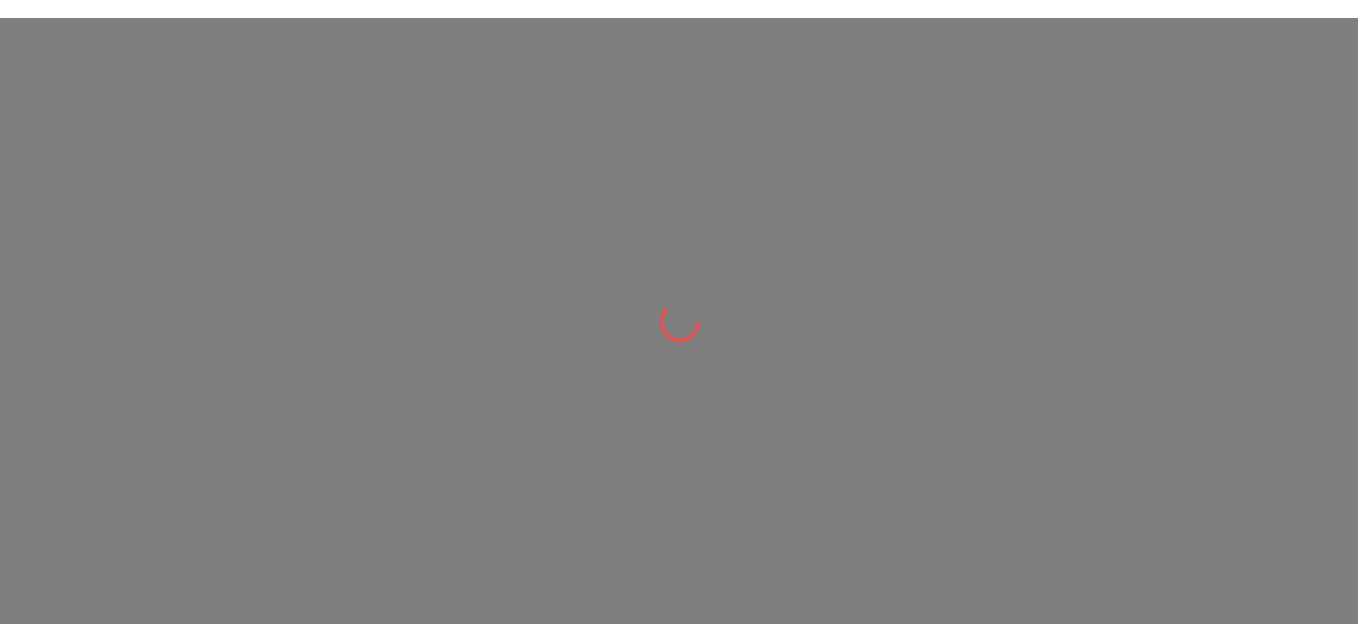 scroll, scrollTop: 0, scrollLeft: 0, axis: both 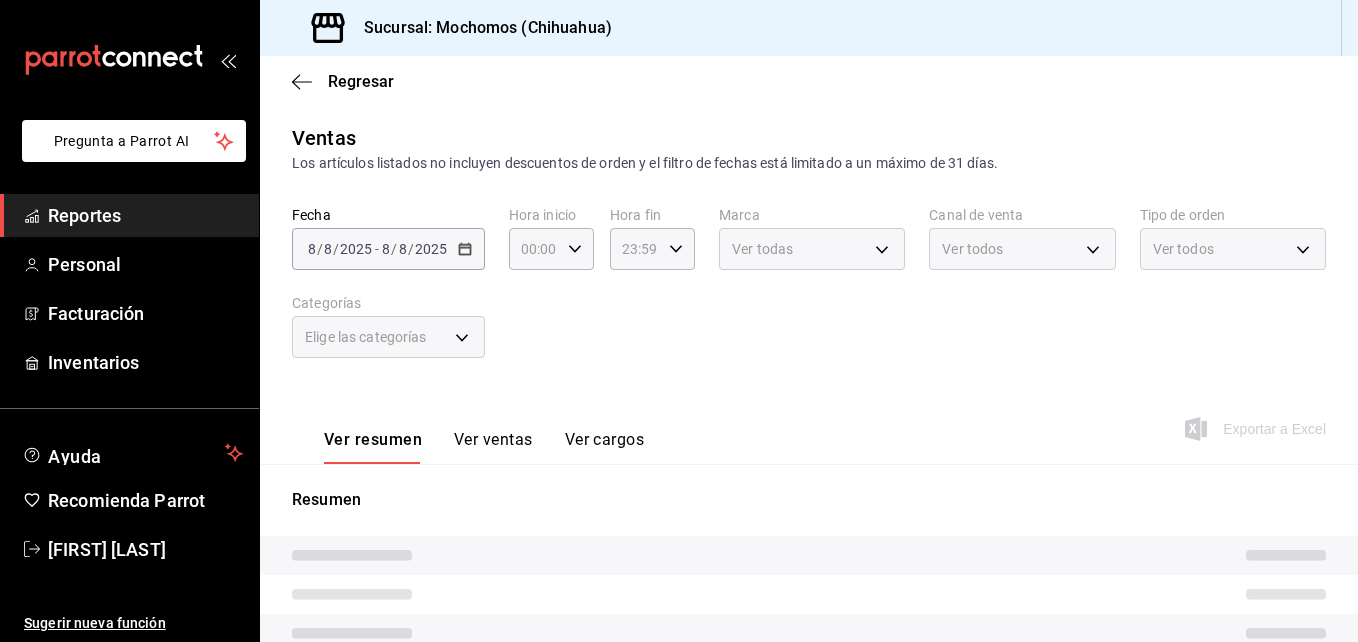 type on "[UUID],[UUID],[UUID],[EXTERNAL]" 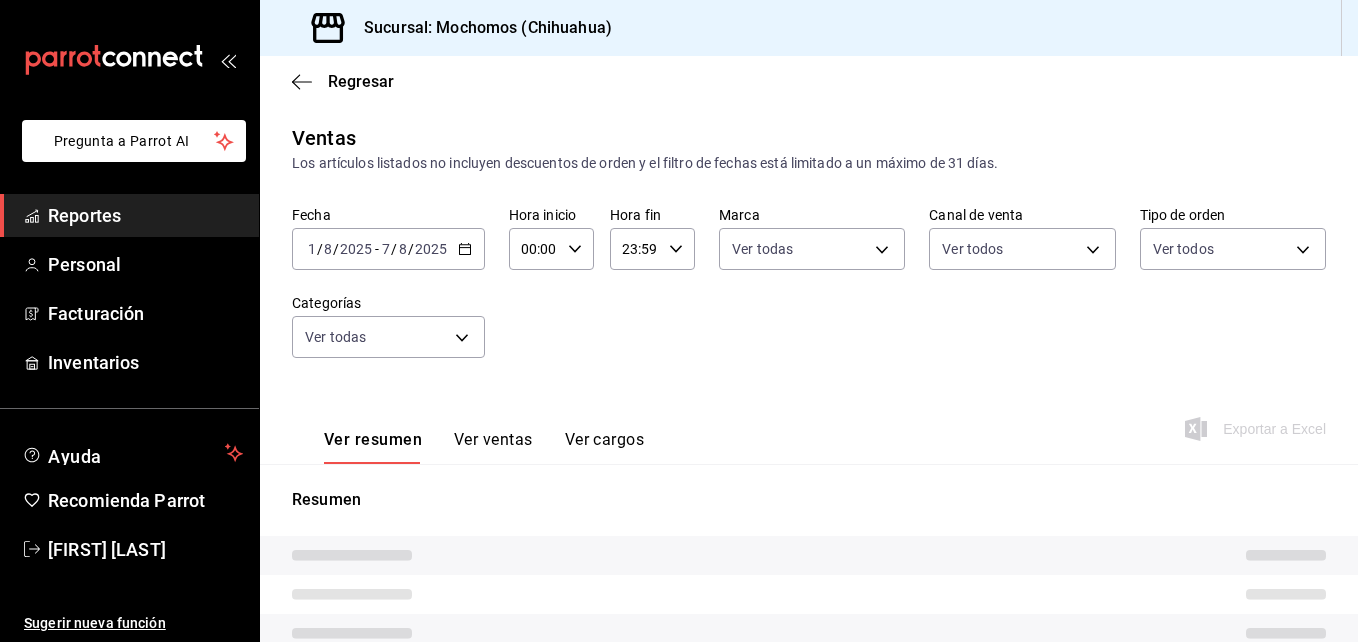 type on "[UUID]" 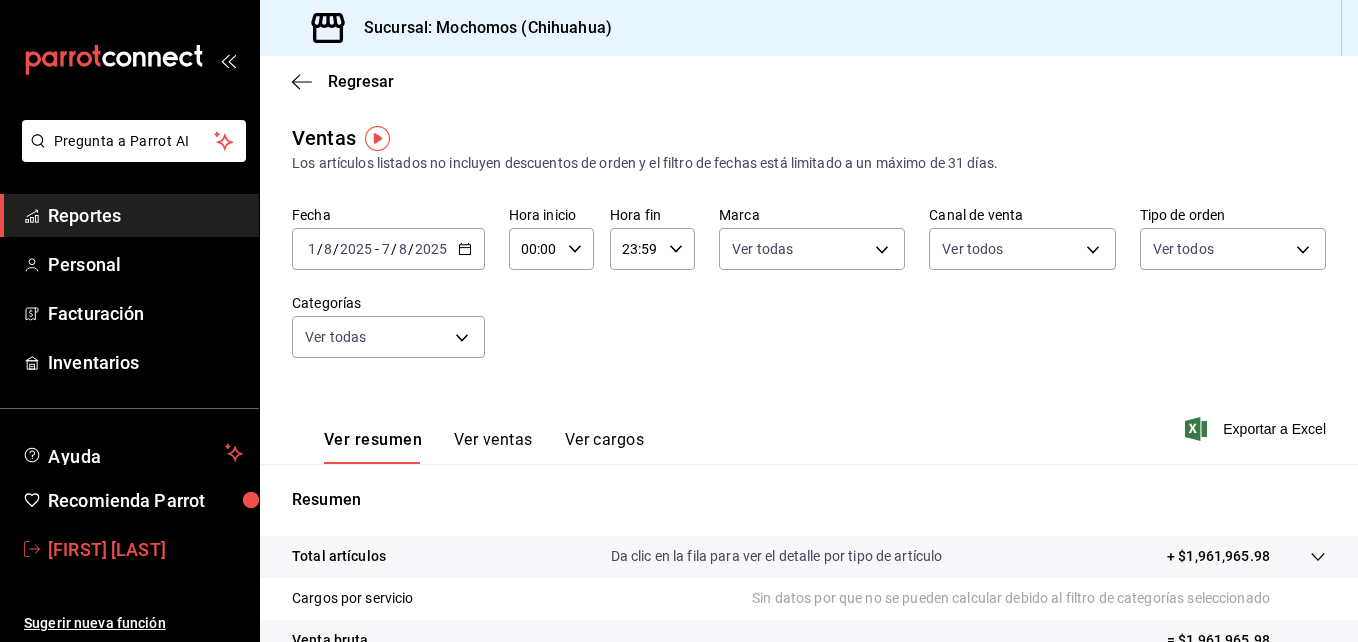 click on "[FIRST] [LAST]" at bounding box center [145, 549] 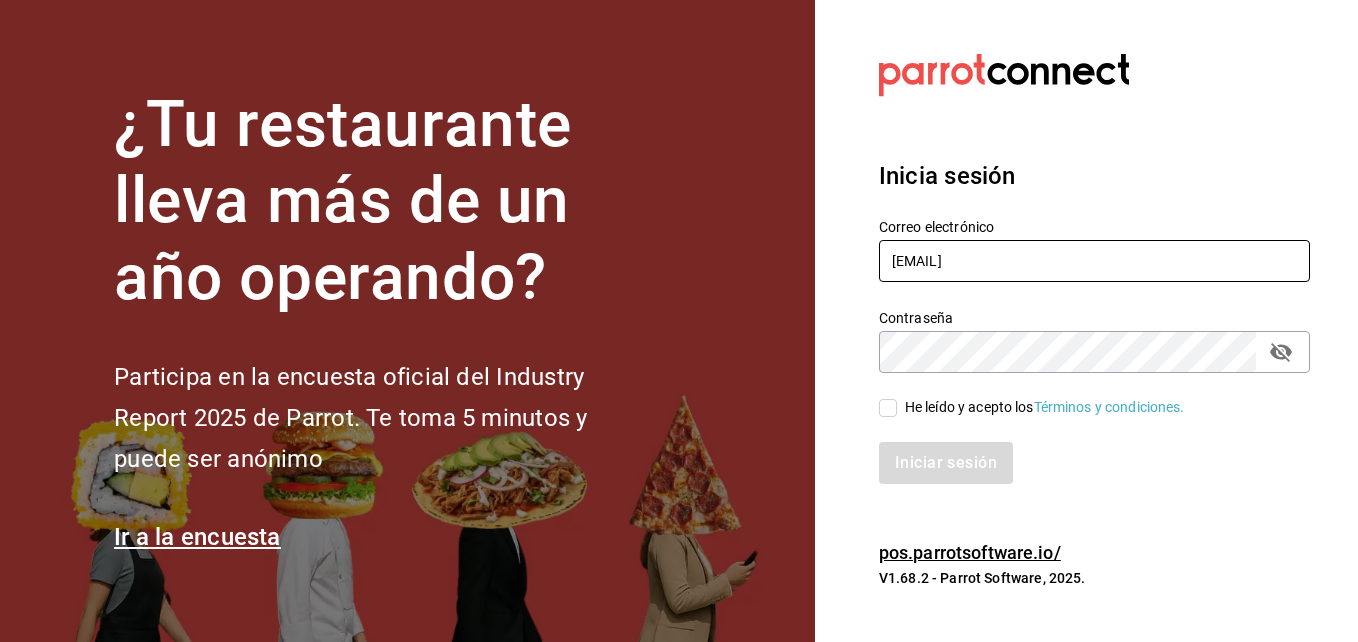 click on "[EMAIL]" at bounding box center (1094, 261) 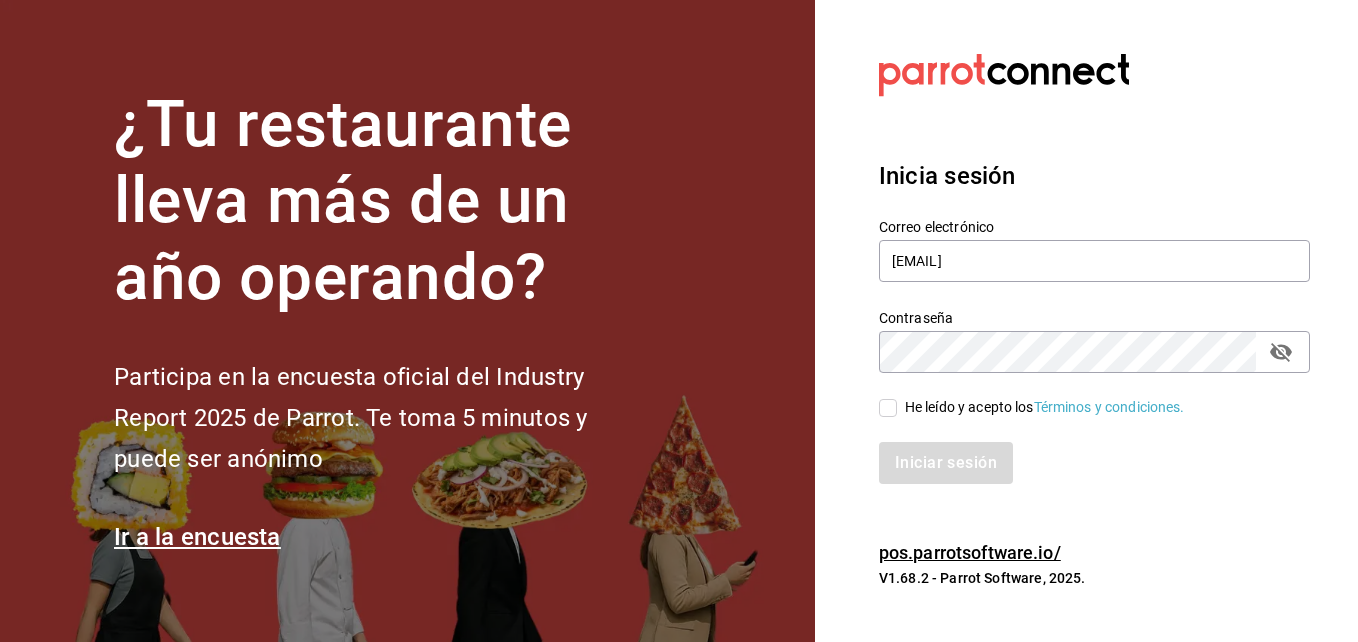 click on "He leído y acepto los  Términos y condiciones." at bounding box center [1032, 407] 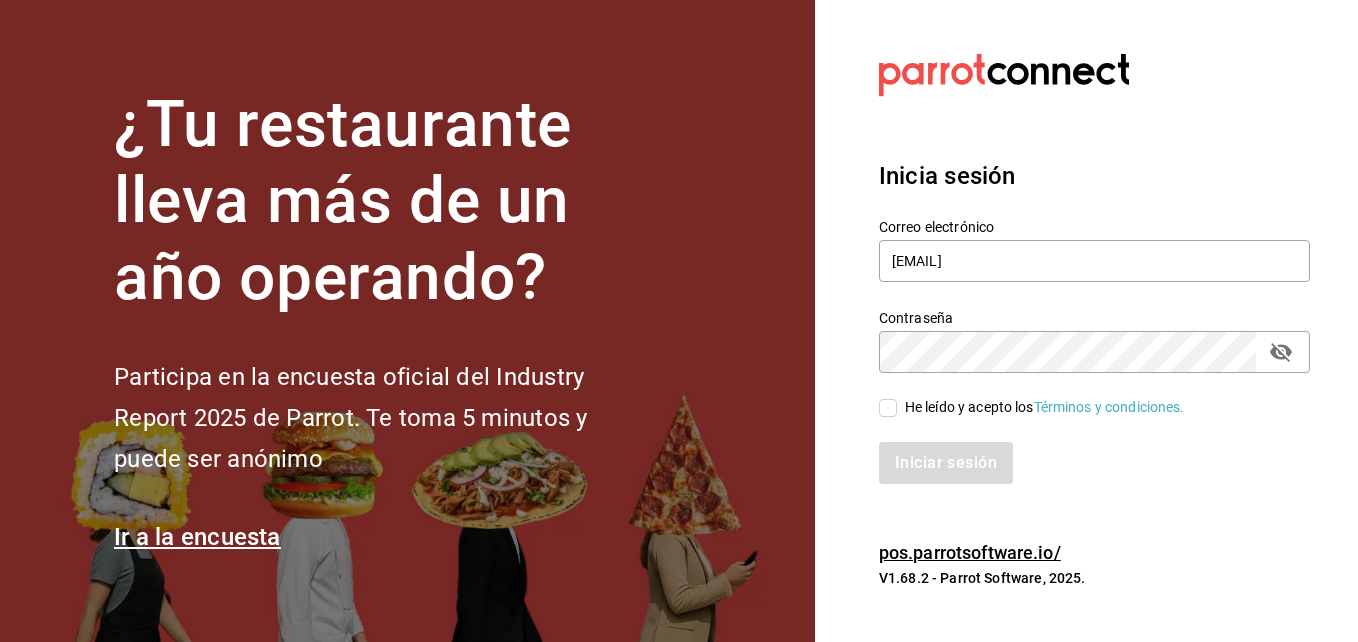 checkbox on "true" 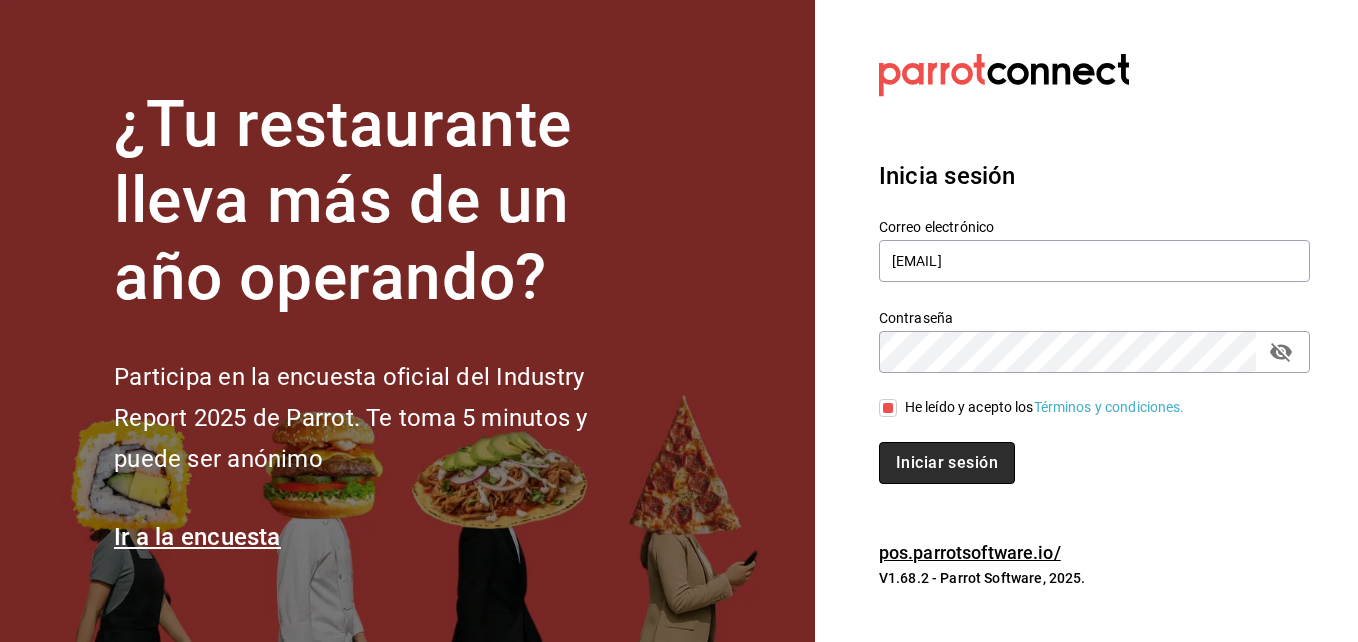 click on "Iniciar sesión" at bounding box center (947, 463) 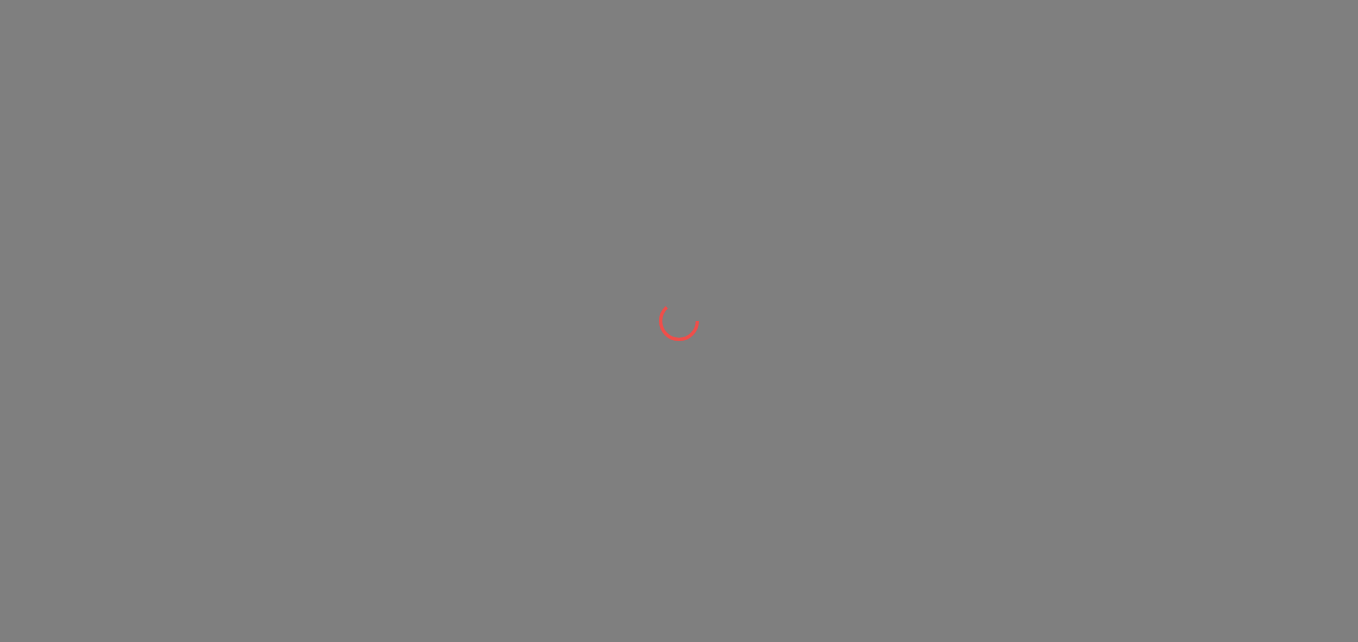 scroll, scrollTop: 0, scrollLeft: 0, axis: both 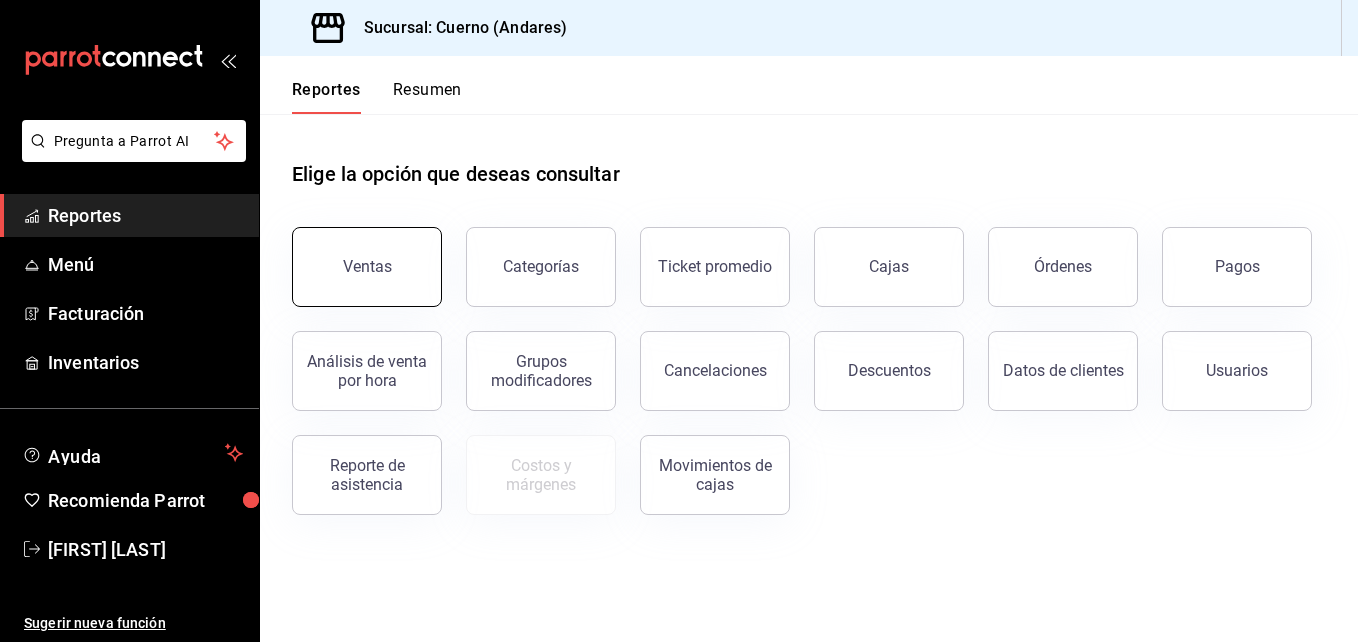 click on "Ventas" at bounding box center (367, 267) 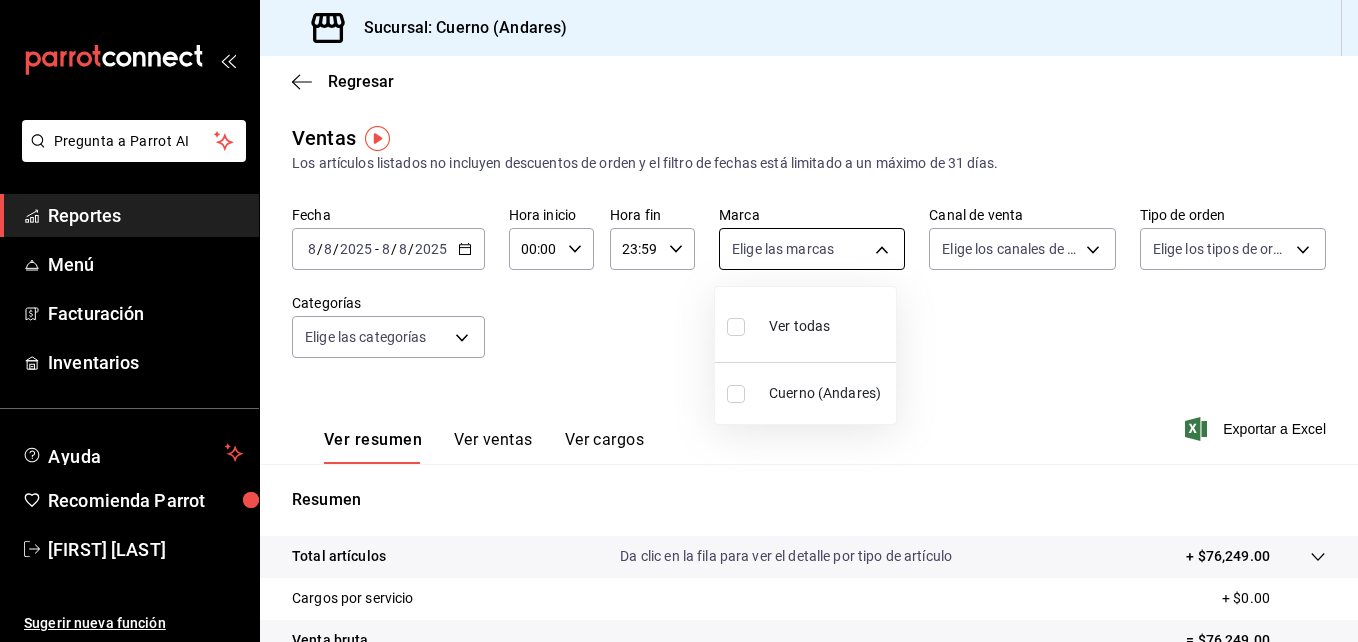 click on "Pregunta a Parrot AI Reportes   Menú   Facturación   Inventarios   Ayuda Recomienda Parrot   [FIRST] [LAST]   Sugerir nueva función   Sucursal: Cuerno ([NEIGHBORHOOD]) Regresar Ventas Los artículos listados no incluyen descuentos de orden y el filtro de fechas está limitado a un máximo de 31 días. Fecha 2025-08-08 8 / 8 / 2025 - 2025-08-08 8 / 8 / 2025 Hora inicio 00:00 Hora inicio Hora fin 23:59 Hora fin Marca Elige las marcas Canal de venta Elige los canales de venta Tipo de orden Elige los tipos de orden Categorías Elige las categorías Ver resumen Ver ventas Ver cargos Exportar a Excel Resumen Total artículos Da clic en la fila para ver el detalle por tipo de artículo + $76,249.00 Cargos por servicio + $0.00 Venta bruta = $76,249.00 Descuentos totales - $0.00 Certificados de regalo - $0.00 Venta total = $76,249.00 Impuestos - $10,517.10 Venta neta = $65,731.90 Pregunta a Parrot AI Reportes   Menú   Facturación   Inventarios   Ayuda Recomienda Parrot   [FIRST] [LAST]     Ir a video" at bounding box center [679, 321] 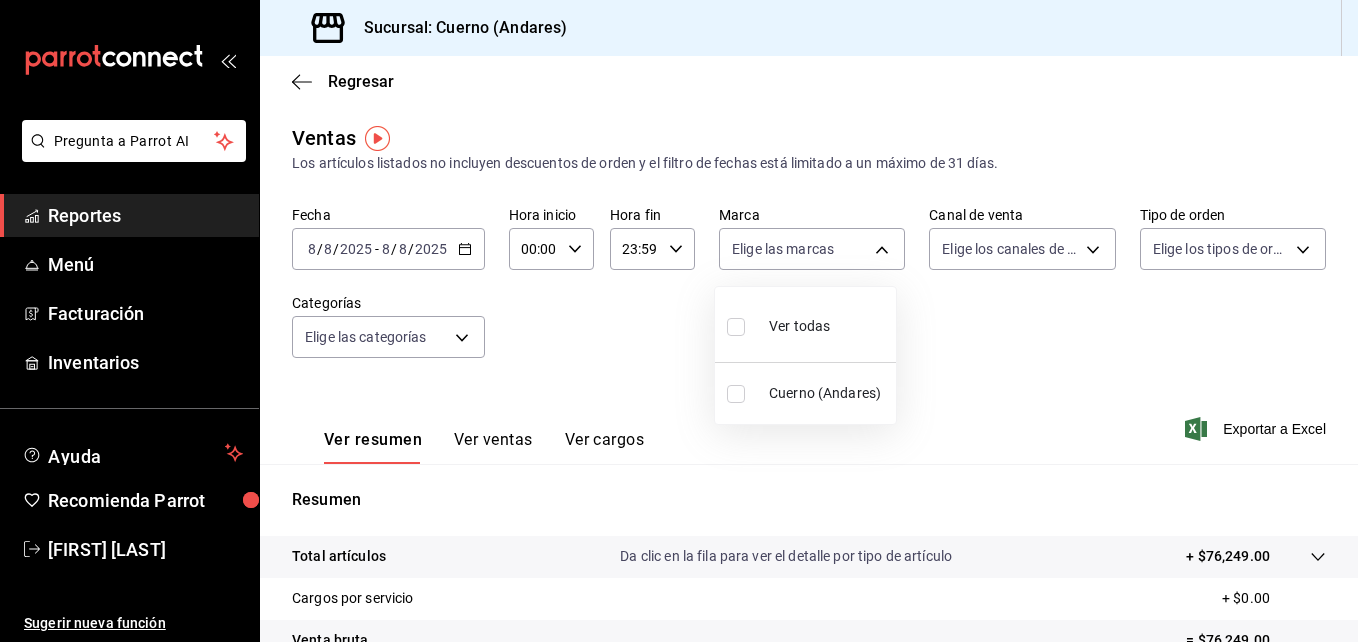click at bounding box center (736, 327) 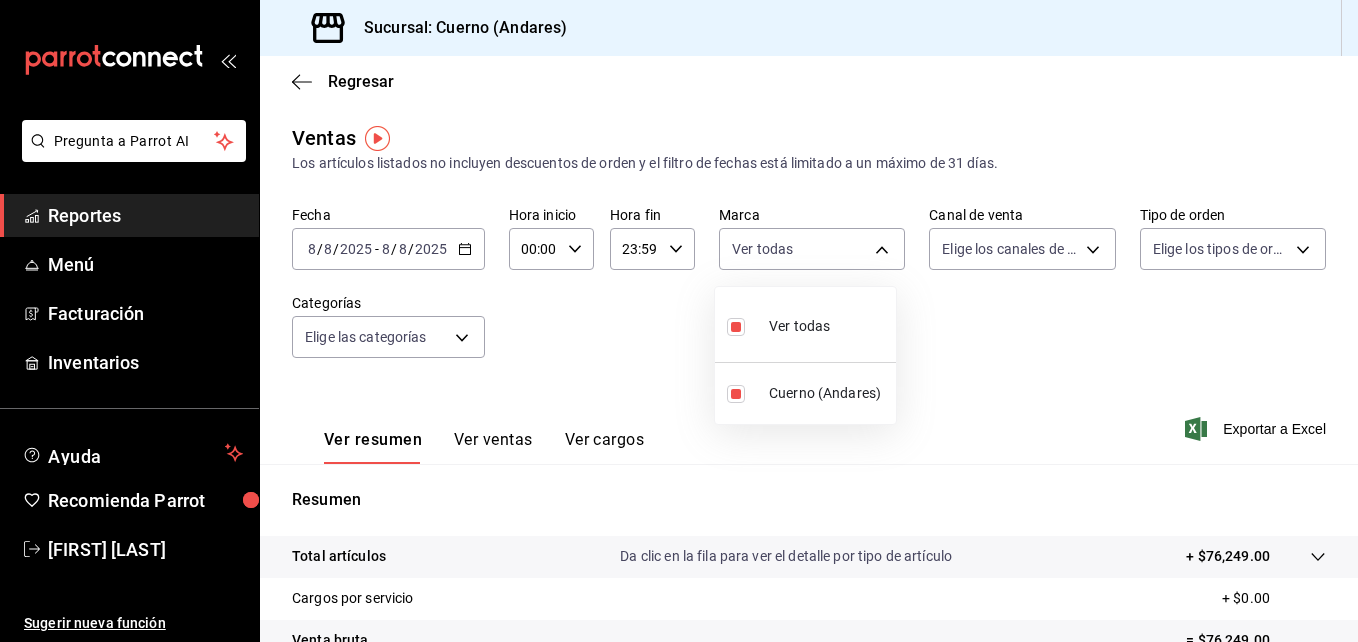 click at bounding box center (679, 321) 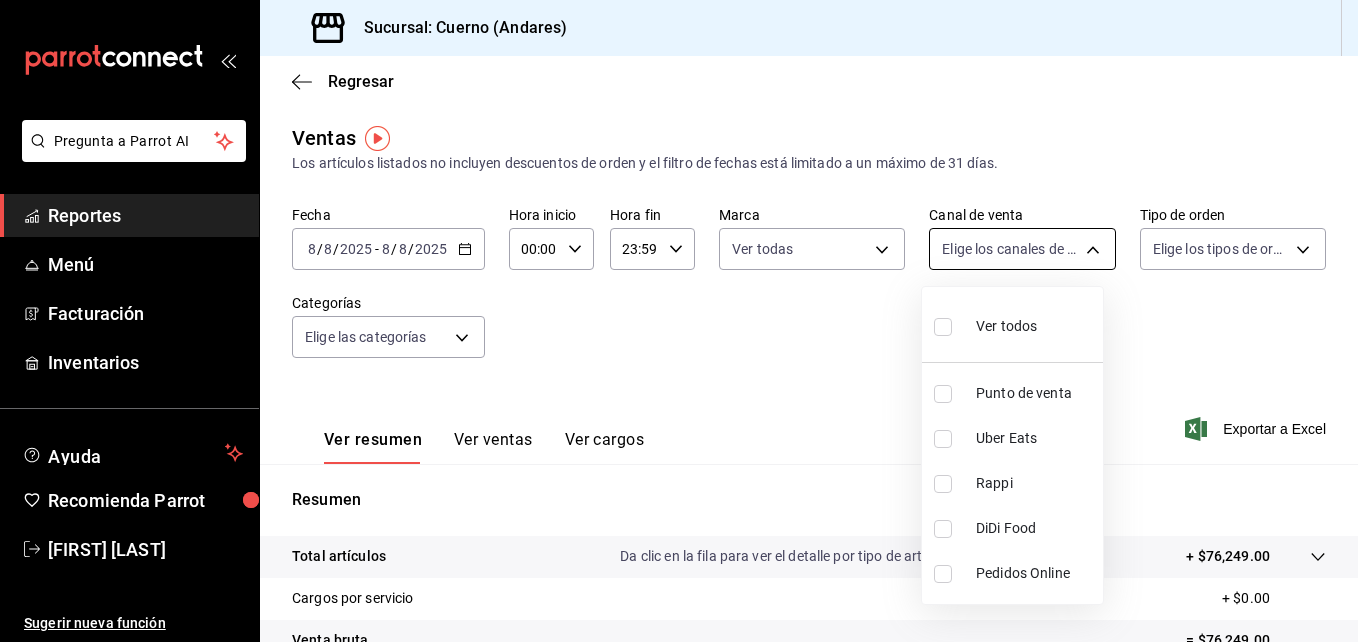 click on "Pregunta a Parrot AI Reportes   Menú   Facturación   Inventarios   Ayuda Recomienda Parrot   [FIRST] [LAST]   Sugerir nueva función   Sucursal: Cuerno ([NEIGHBORHOOD]) Regresar Ventas Los artículos listados no incluyen descuentos de orden y el filtro de fechas está limitado a un máximo de 31 días. Fecha 2025-08-08 8 / 8 / 2025 - 2025-08-08 8 / 8 / 2025 Hora inicio 00:00 Hora inicio Hora fin 23:59 Hora fin Marca Ver todas c9e961b9-bc29-480f-a65c-324ff110f526 Canal de venta Elige los canales de venta Tipo de orden Elige los tipos de orden Categorías Elige las categorías Ver resumen Ver ventas Ver cargos Exportar a Excel Resumen Total artículos Da clic en la fila para ver el detalle por tipo de artículo + $76,249.00 Cargos por servicio + $0.00 Venta bruta = $76,249.00 Descuentos totales - $0.00 Certificados de regalo - $0.00 Venta total = $76,249.00 Impuestos - $10,517.10 Venta neta = $65,731.90 Pregunta a Parrot AI Reportes   Menú   Facturación   Inventarios   Ayuda Recomienda Parrot       Rappi" at bounding box center [679, 321] 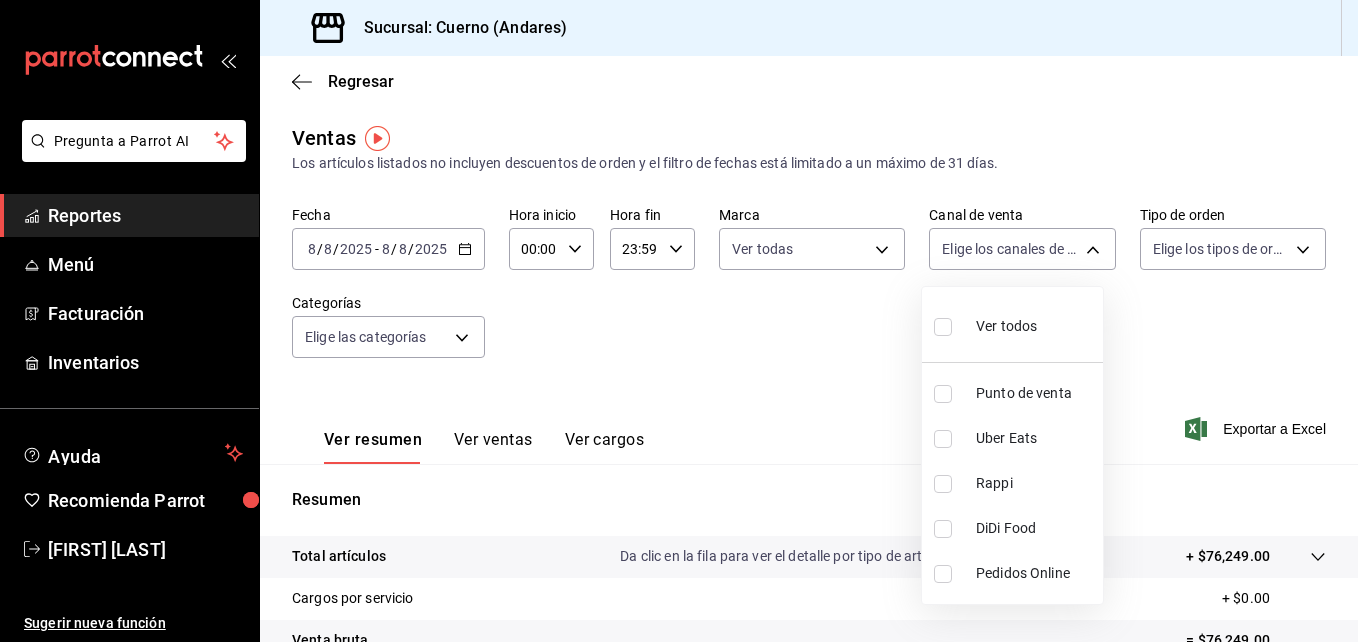 click at bounding box center (943, 327) 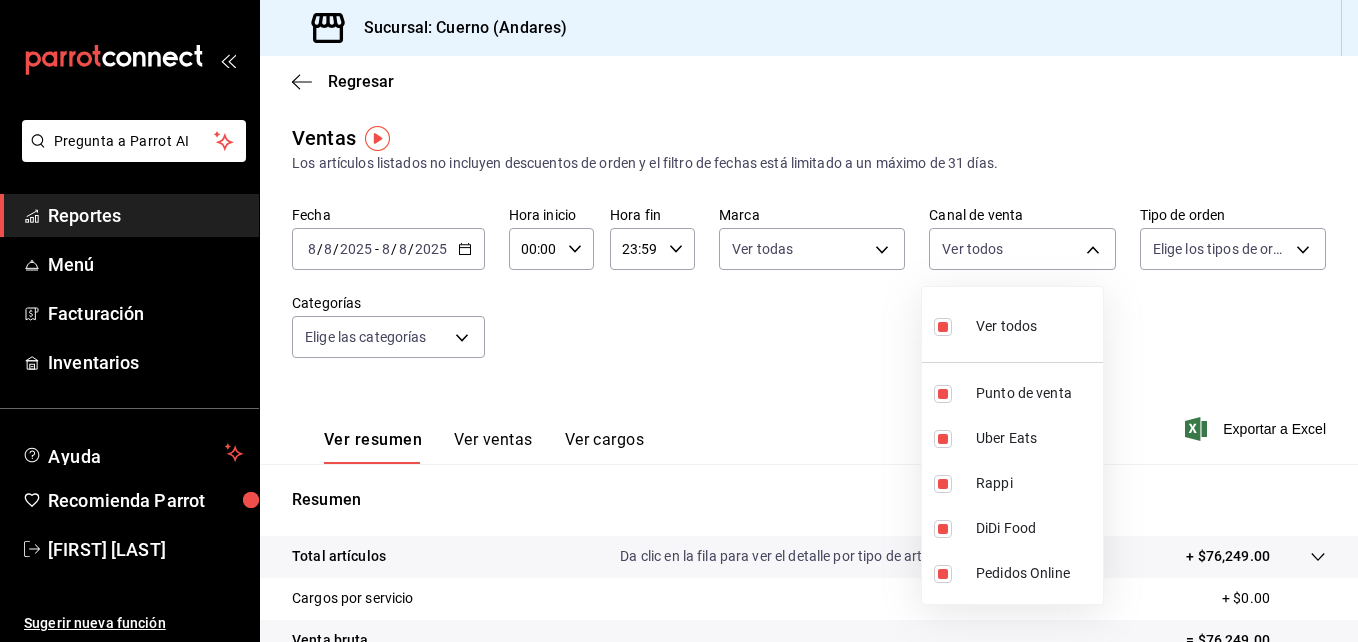click at bounding box center [679, 321] 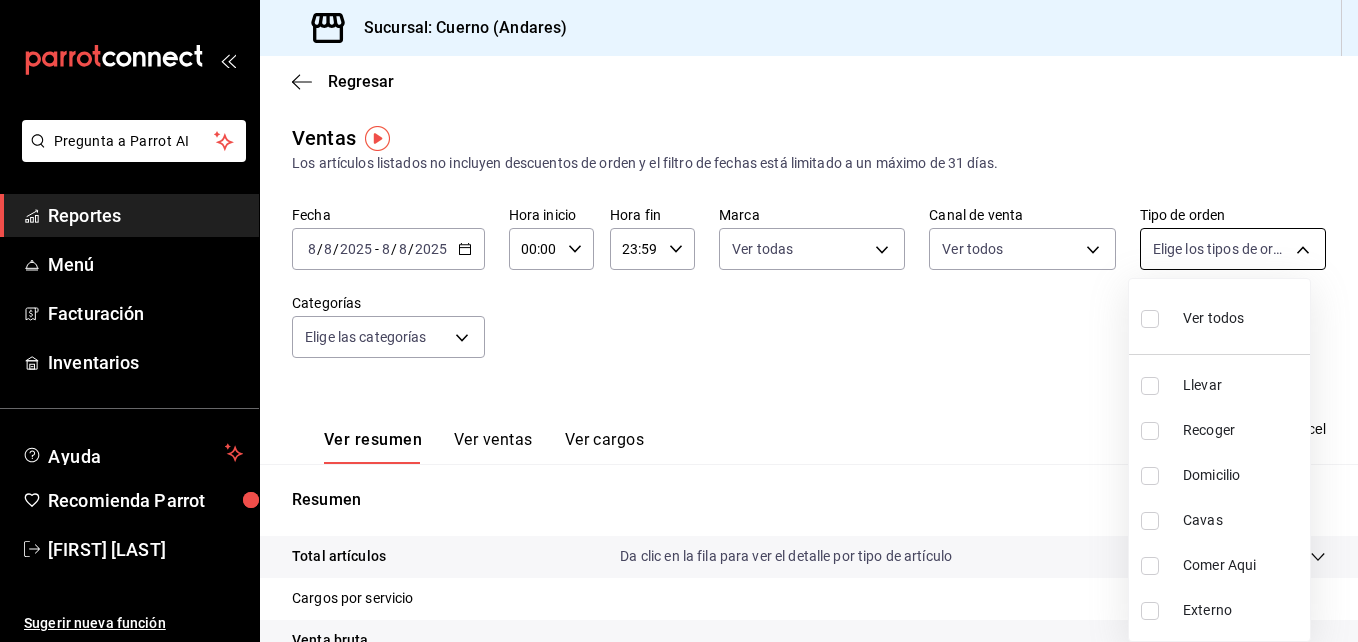 click on "Pregunta a Parrot AI Reportes   Menú   Facturación   Inventarios   Ayuda Recomienda Parrot   [FIRST] [LAST]   Sugerir nueva función   Sucursal: Cuerno ([NEIGHBORHOOD]) Regresar Ventas Los artículos listados no incluyen descuentos de orden y el filtro de fechas está limitado a un máximo de 31 días. Fecha 2025-08-08 8 / 8 / 2025 - 2025-08-08 8 / 8 / 2025 Hora inicio 00:00 Hora inicio Hora fin 23:59 Hora fin Marca Ver todas c9e961b9-bc29-480f-a65c-324ff110f526 Canal de venta Ver todos PARROT,UBER_EATS,RAPPI,DIDI_FOOD,ONLINE Tipo de orden Elige los tipos de orden Categorías Elige las categorías Ver resumen Ver ventas Ver cargos Exportar a Excel Resumen Total artículos Da clic en la fila para ver el detalle por tipo de artículo + $76,249.00 Cargos por servicio + $0.00 Venta bruta = $76,249.00 Descuentos totales - $0.00 Certificados de regalo - $0.00 Venta total = $76,249.00 Impuestos - $10,517.10 Venta neta = $65,731.90 Pregunta a Parrot AI Reportes   Menú   Facturación   Inventarios   Ayuda" at bounding box center (679, 321) 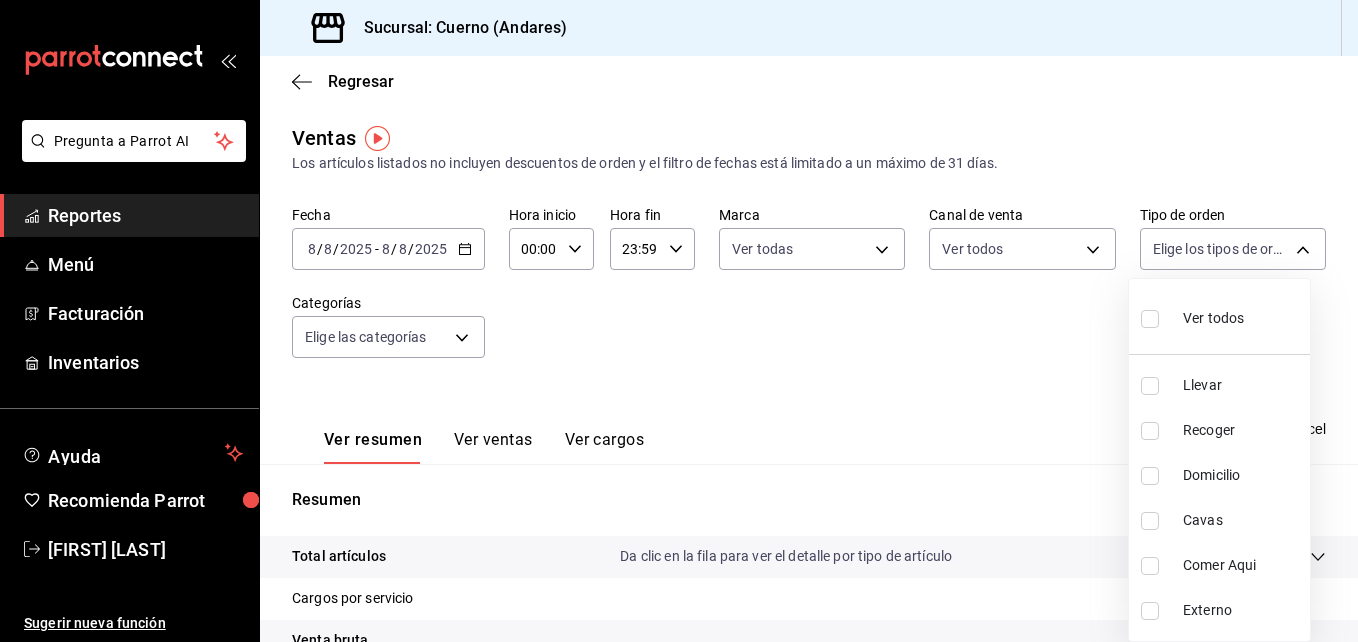 click at bounding box center [1150, 319] 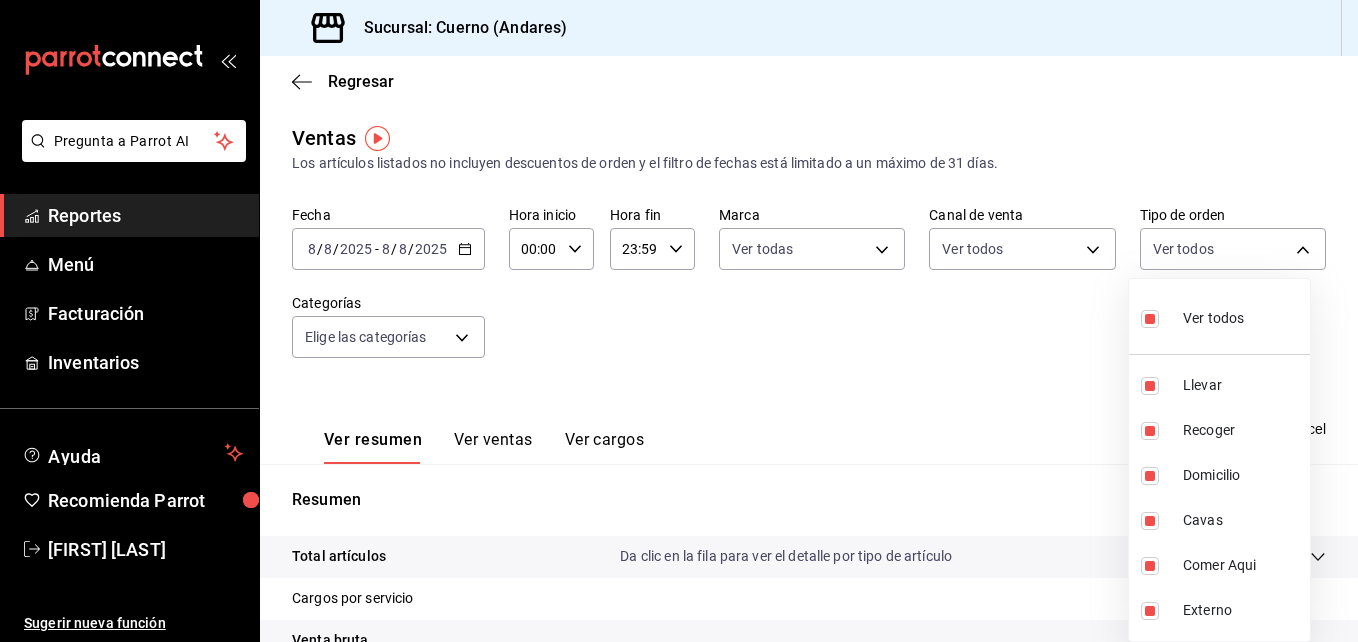 click at bounding box center [679, 321] 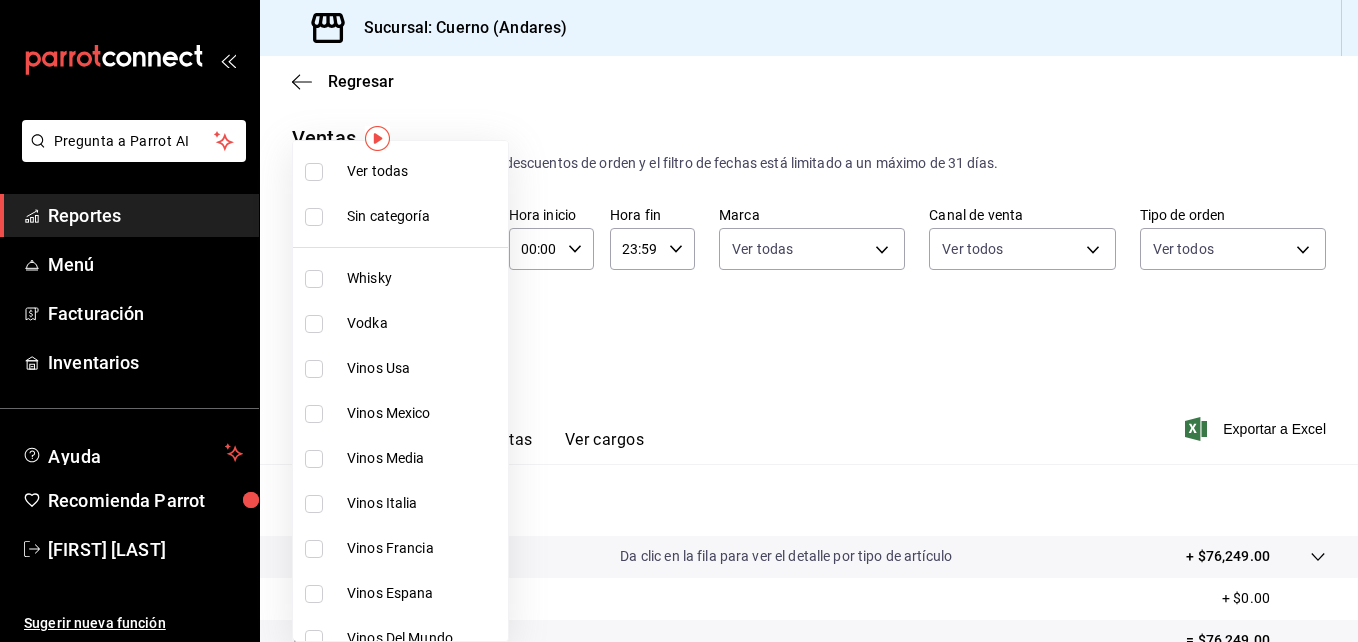 click on "Pregunta a Parrot AI Reportes   Menú   Facturación   Inventarios   Ayuda Recomienda Parrot   [FIRST] [LAST]   Sugerir nueva función   Sucursal: Cuerno ([NEIGHBORHOOD]) Regresar Ventas Los artículos listados no incluyen descuentos de orden y el filtro de fechas está limitado a un máximo de 31 días. Fecha 2025-08-08 8 / 8 / 2025 - 2025-08-08 8 / 8 / 2025 Hora inicio 00:00 Hora inicio Hora fin 23:59 Hora fin Marca Ver todas c9e961b9-bc29-480f-a65c-324ff110f526 Canal de venta Ver todos PARROT,UBER_EATS,RAPPI,DIDI_FOOD,ONLINE Tipo de orden Ver todos dfbf6a66-9e2c-4531-8c07-cb6fdb35851c,965fb10a-4951-4111-90b6-db3caf29f93a,2f3c6ddf-f2f0-4b33-94aa-6106056d2523,e5de5b04-21e8-4158-85b2-a30163295aec,798ef188-545e-4de6-8dc6-b7ad765edc5f,EXTERNAL Categorías Elige las categorías Ver resumen Ver ventas Ver cargos Exportar a Excel Resumen Total artículos Da clic en la fila para ver el detalle por tipo de artículo + $76,249.00 Cargos por servicio + $0.00 Venta bruta = $76,249.00 Descuentos totales - $0.00" at bounding box center (679, 321) 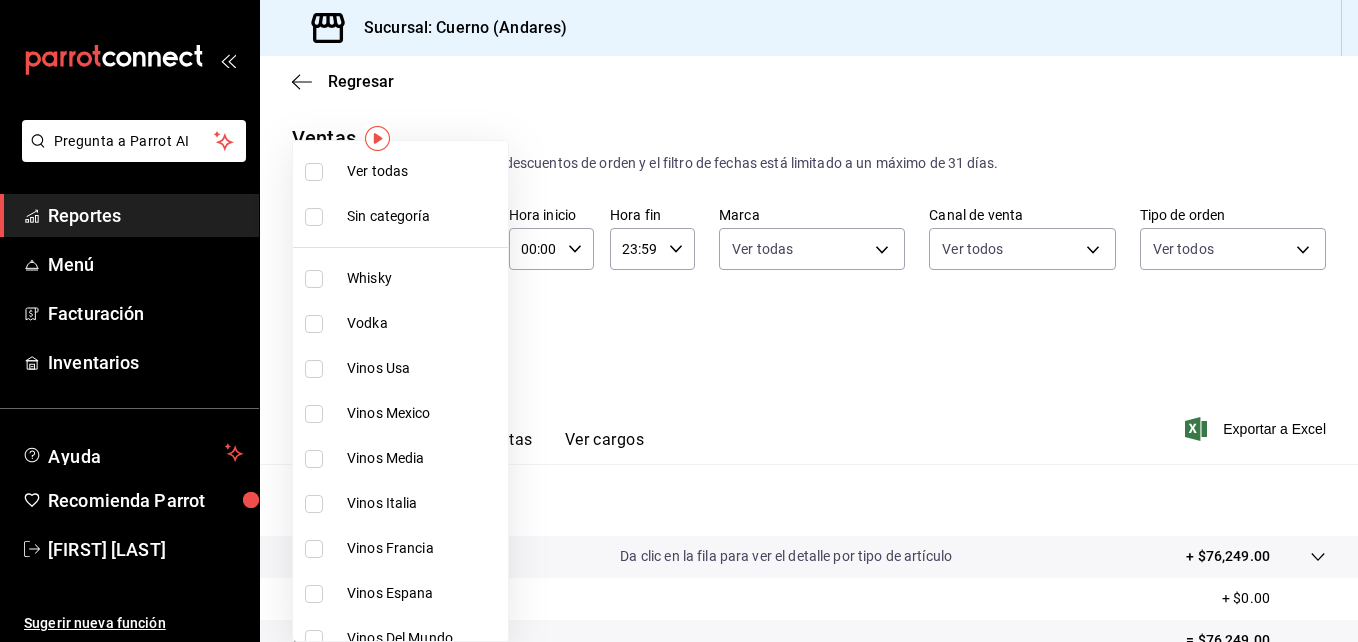 click at bounding box center (314, 172) 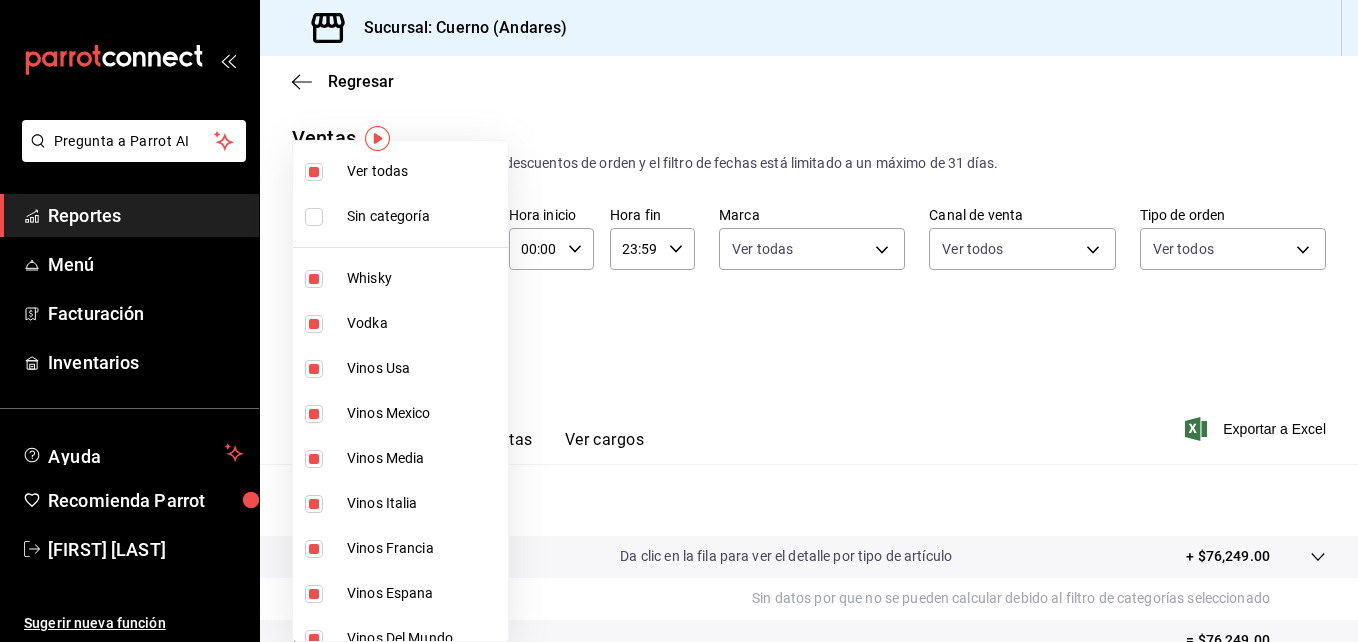 click at bounding box center (679, 321) 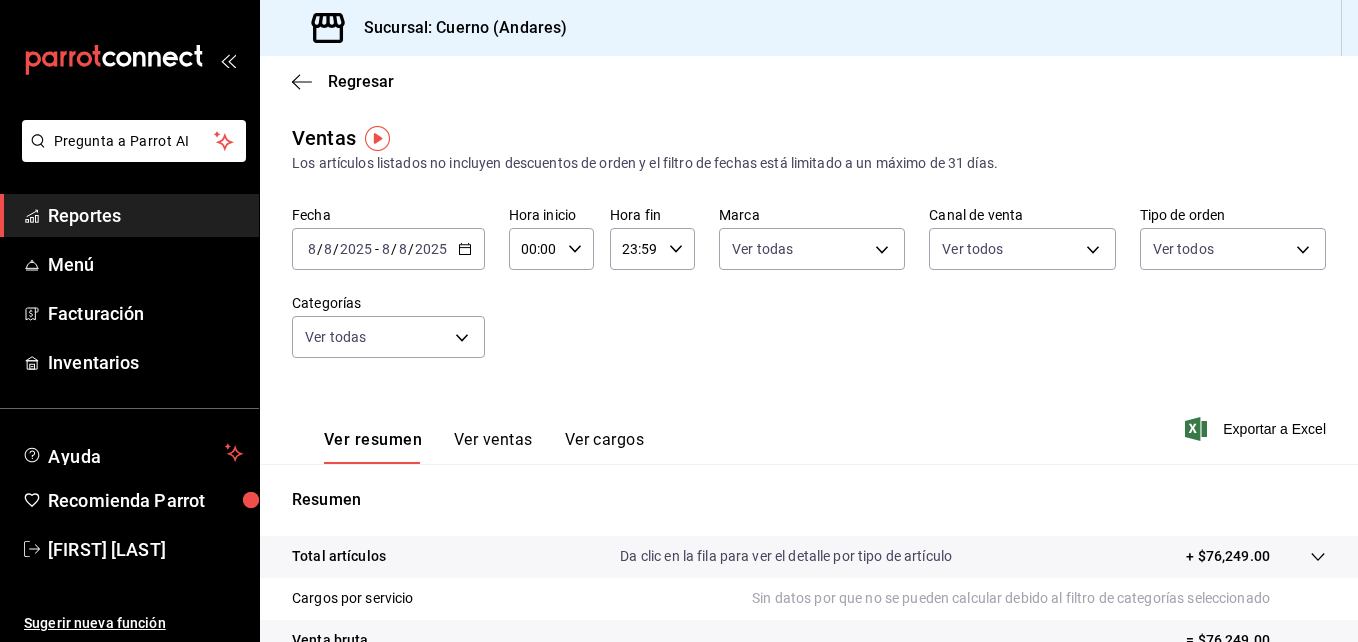click 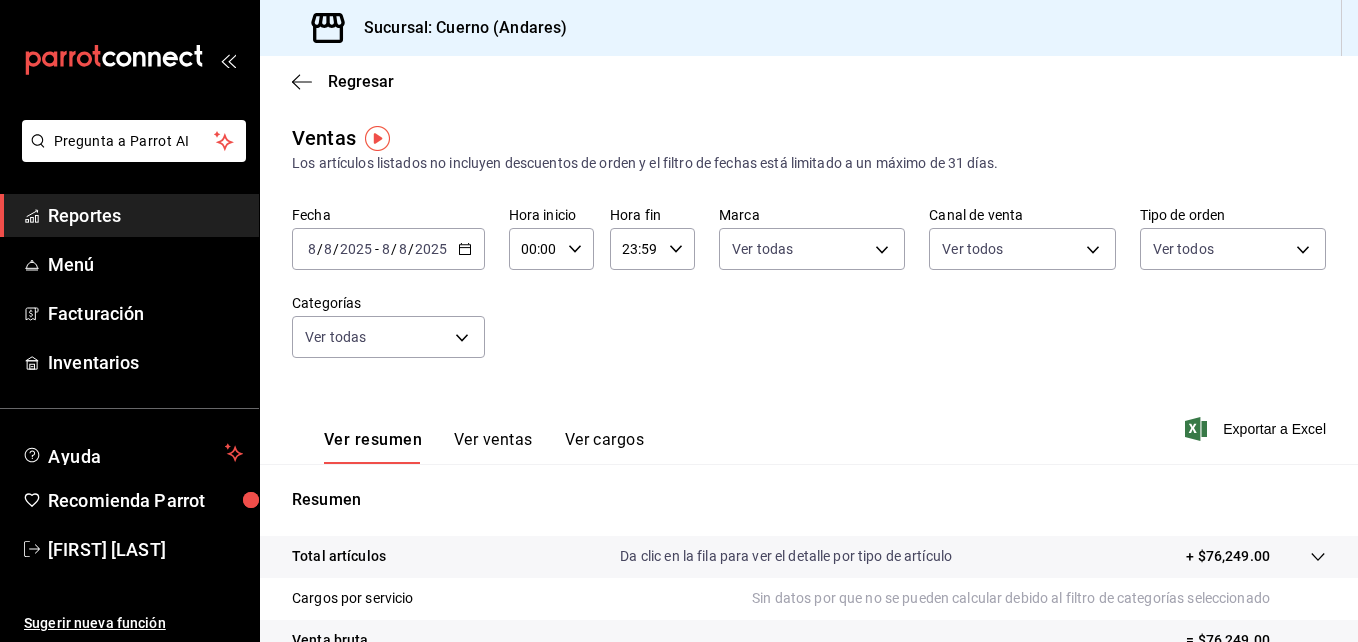 click 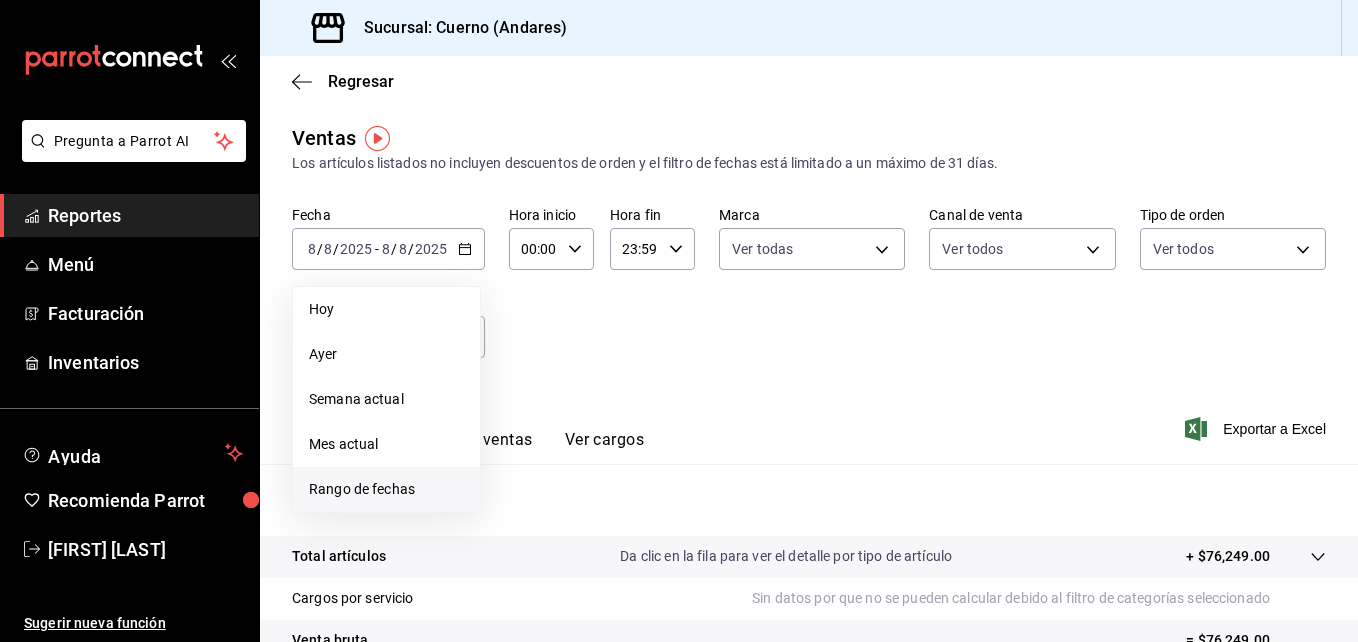 click on "Rango de fechas" at bounding box center (386, 489) 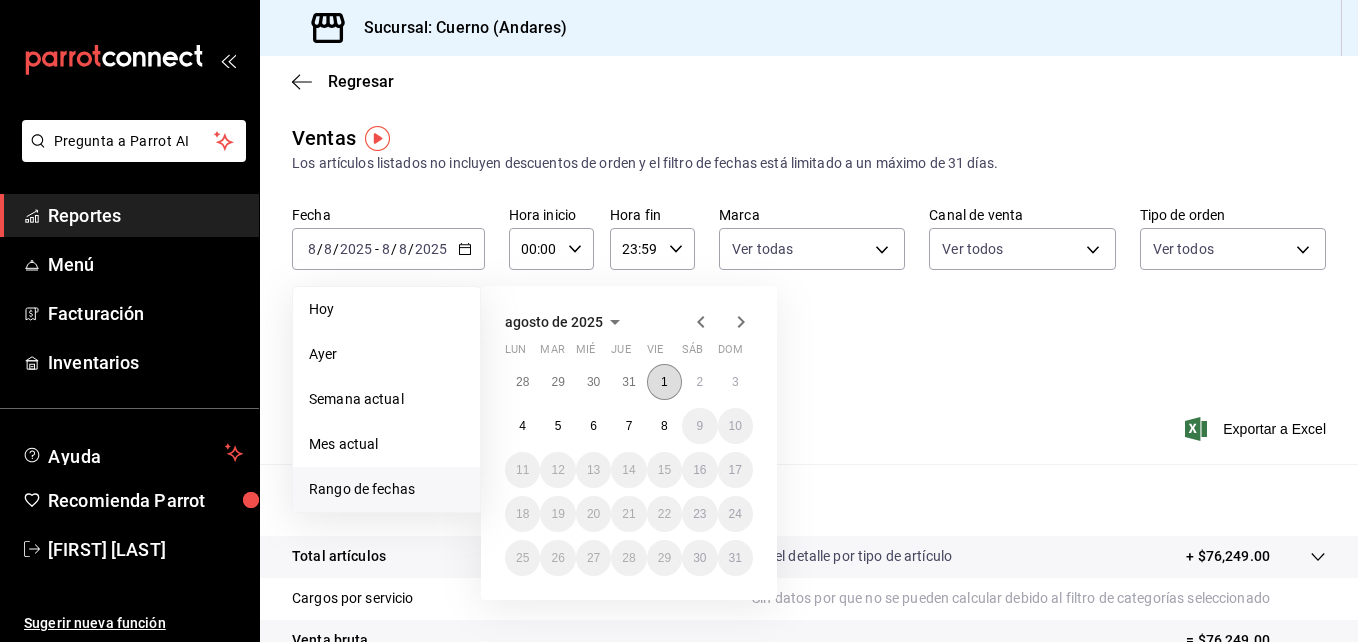click on "1" at bounding box center (664, 382) 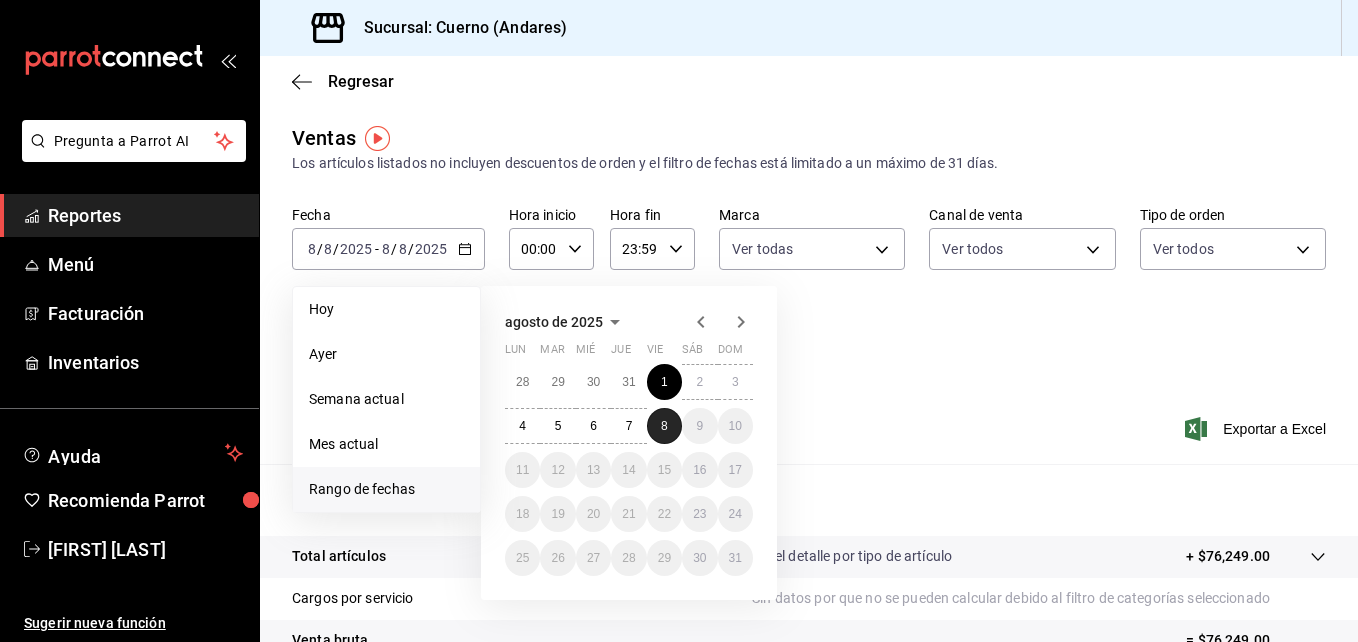 click on "8" at bounding box center [664, 426] 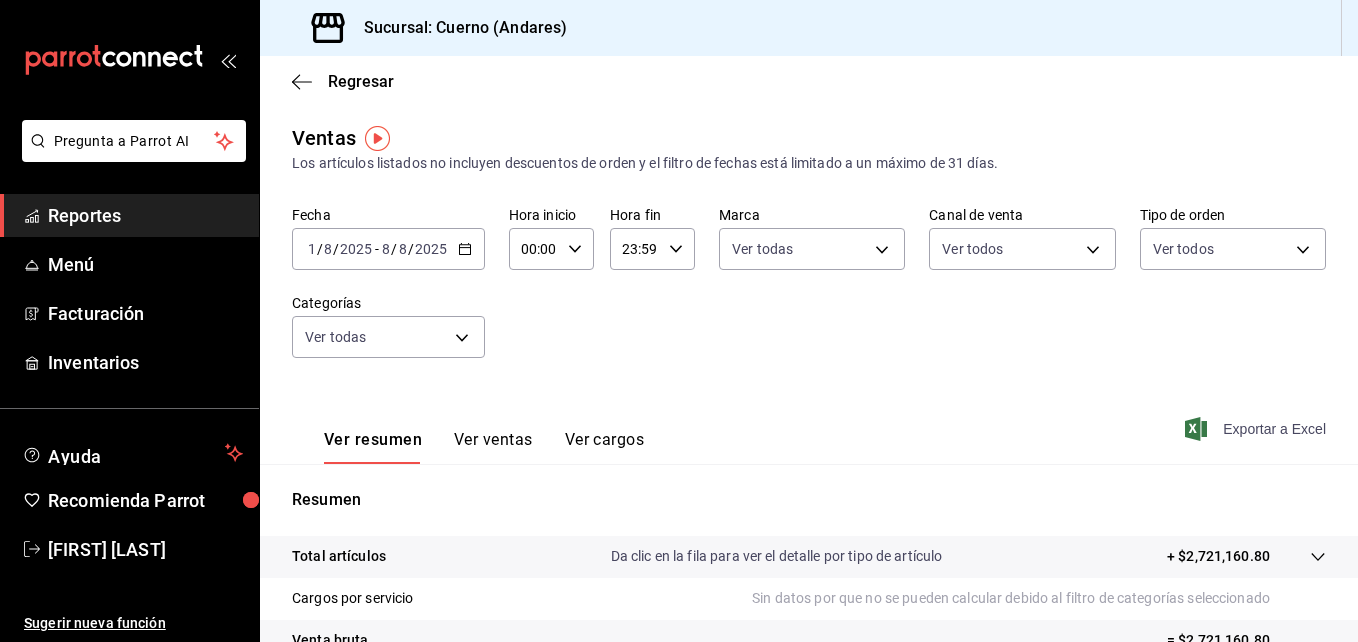click on "Exportar a Excel" at bounding box center (1257, 429) 